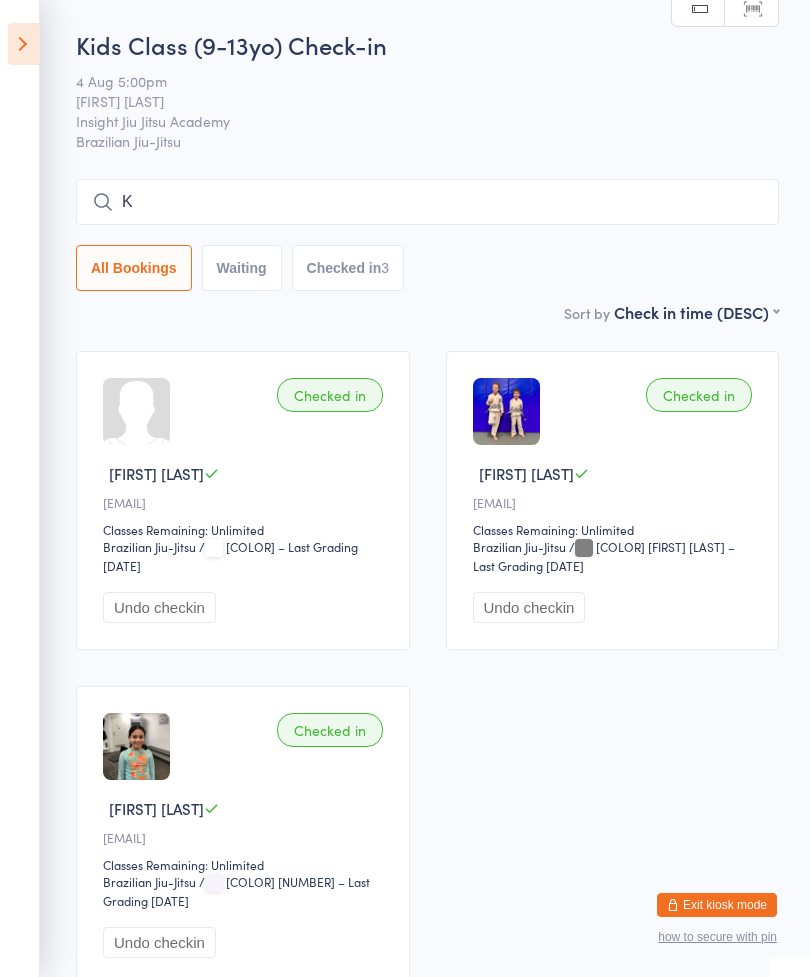 scroll, scrollTop: 181, scrollLeft: 0, axis: vertical 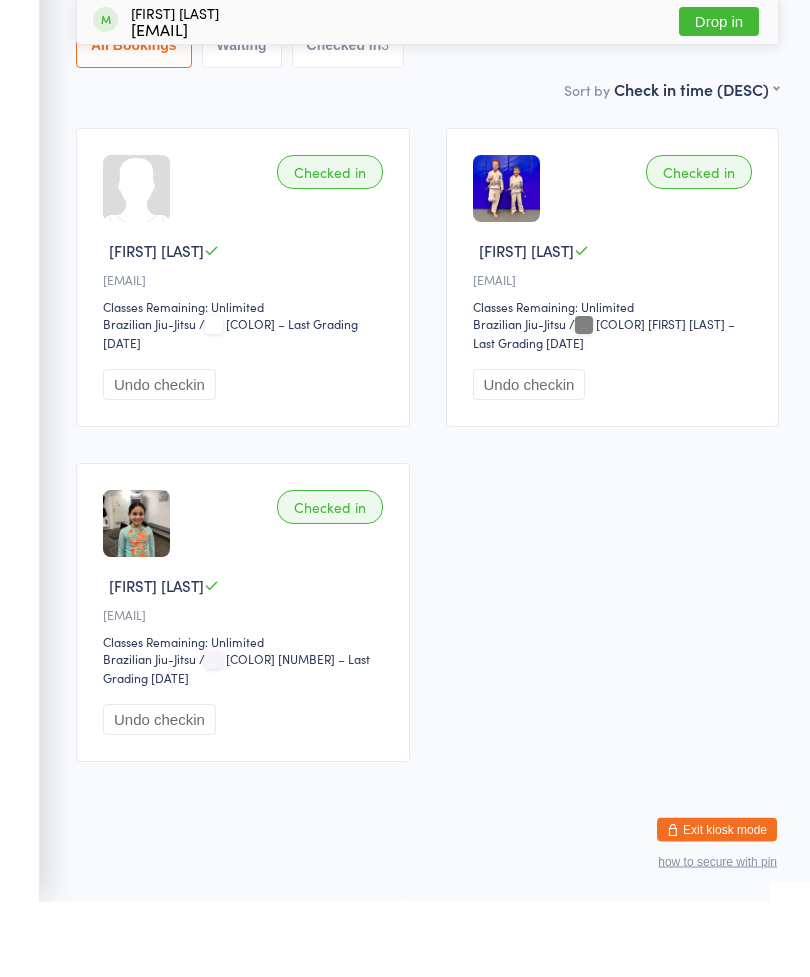 type on "[LAST]" 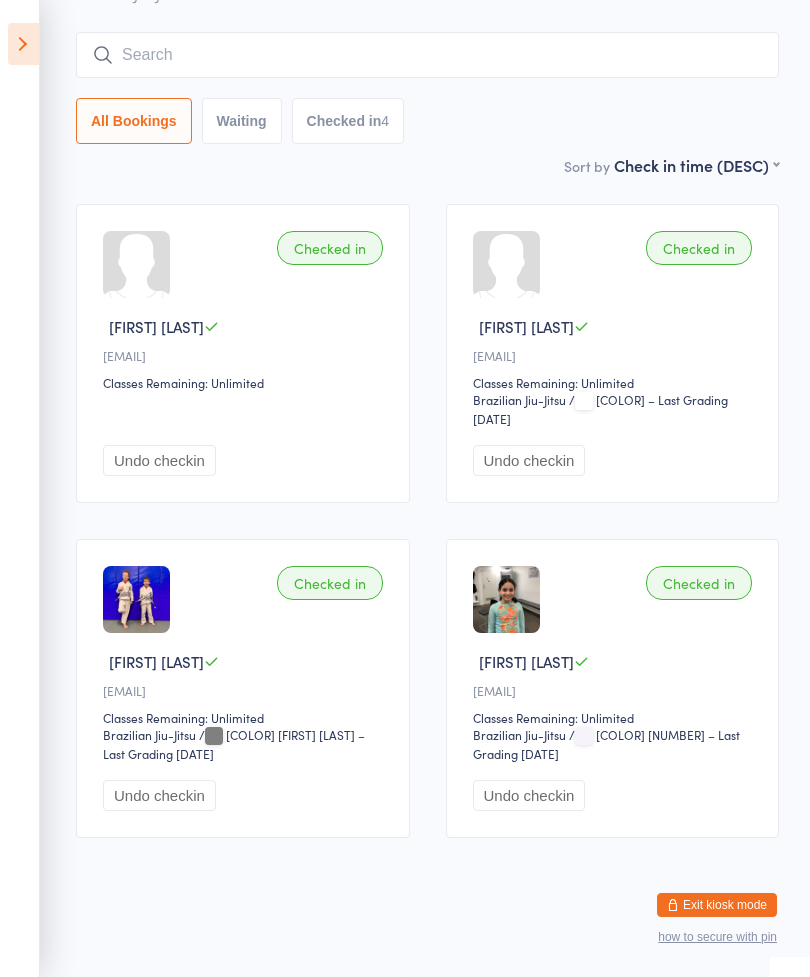 click at bounding box center (427, 55) 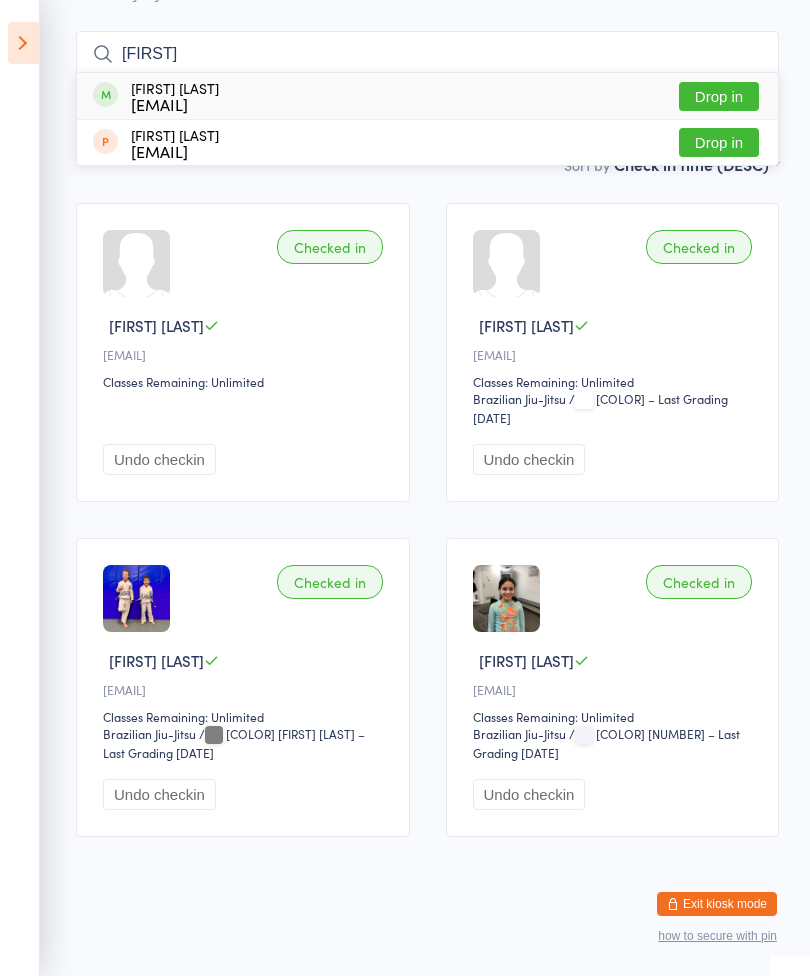 type on "[FIRST]" 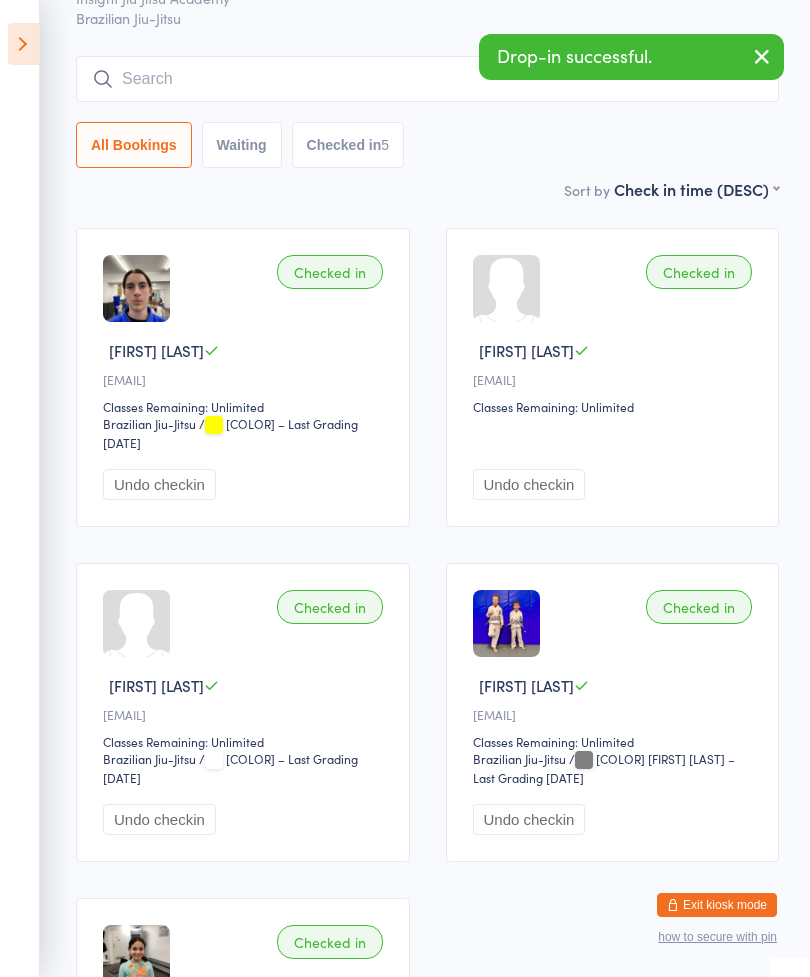 scroll, scrollTop: 0, scrollLeft: 0, axis: both 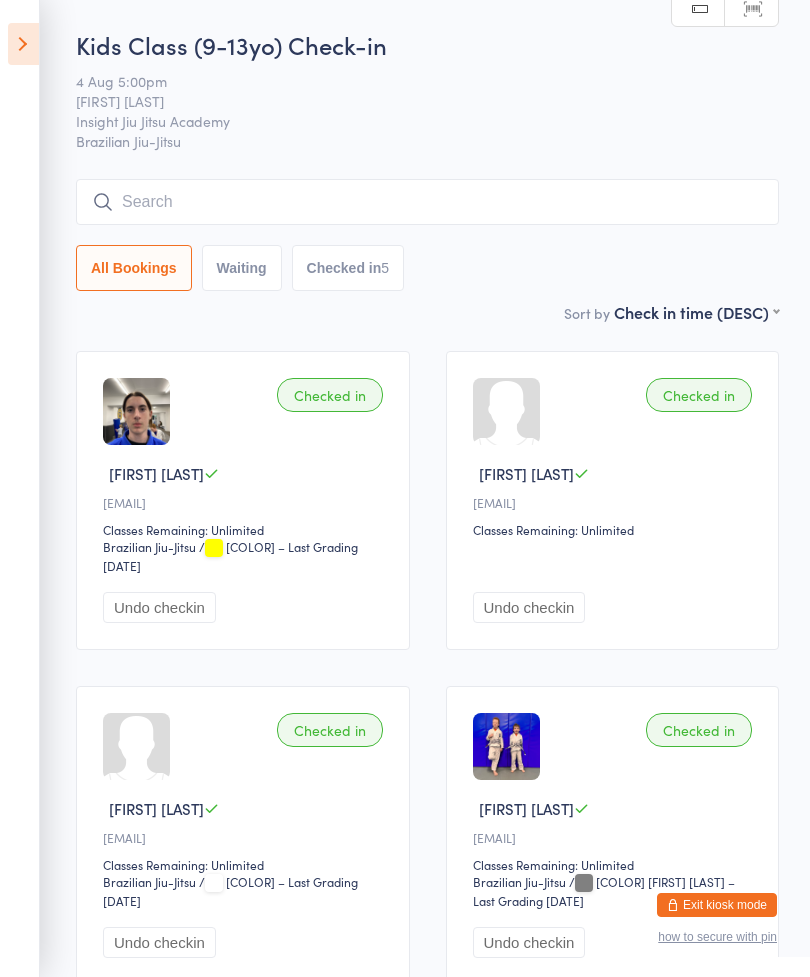 click at bounding box center [23, 44] 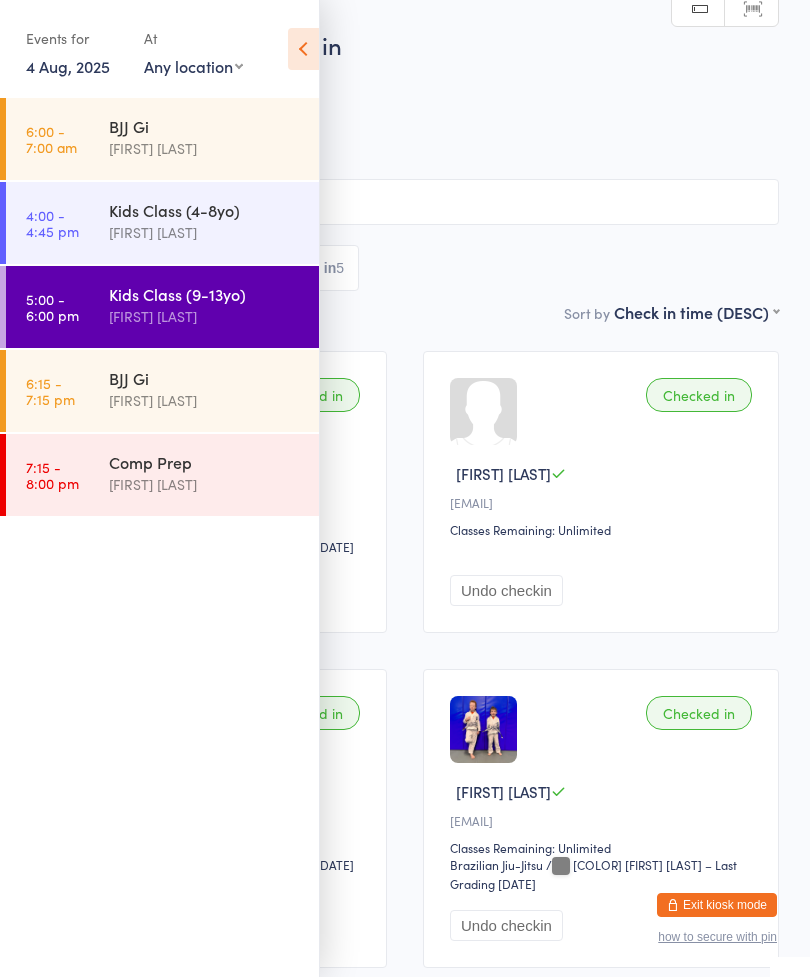 click at bounding box center [303, 49] 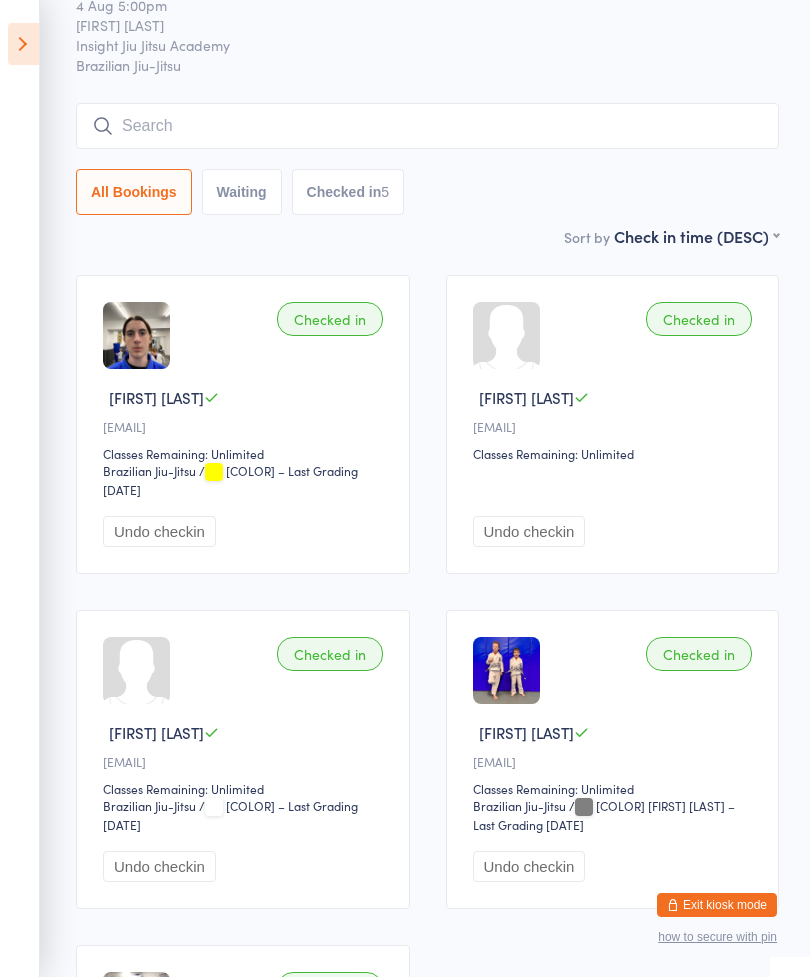 scroll, scrollTop: 100, scrollLeft: 0, axis: vertical 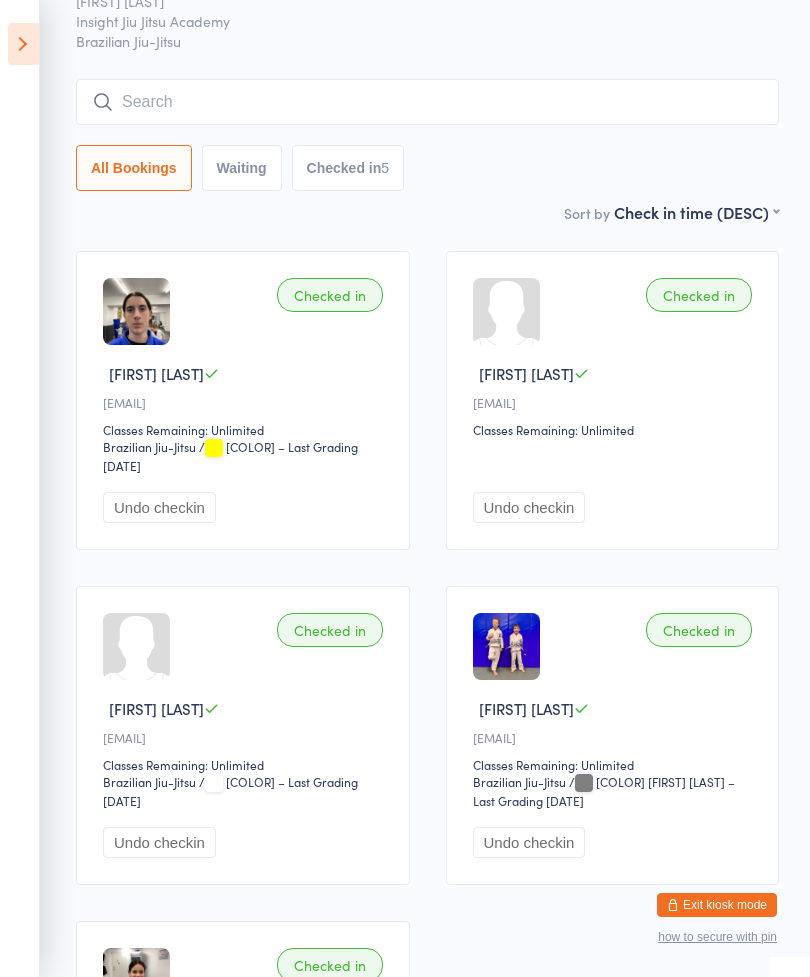 click on "Undo checkin" at bounding box center [159, 507] 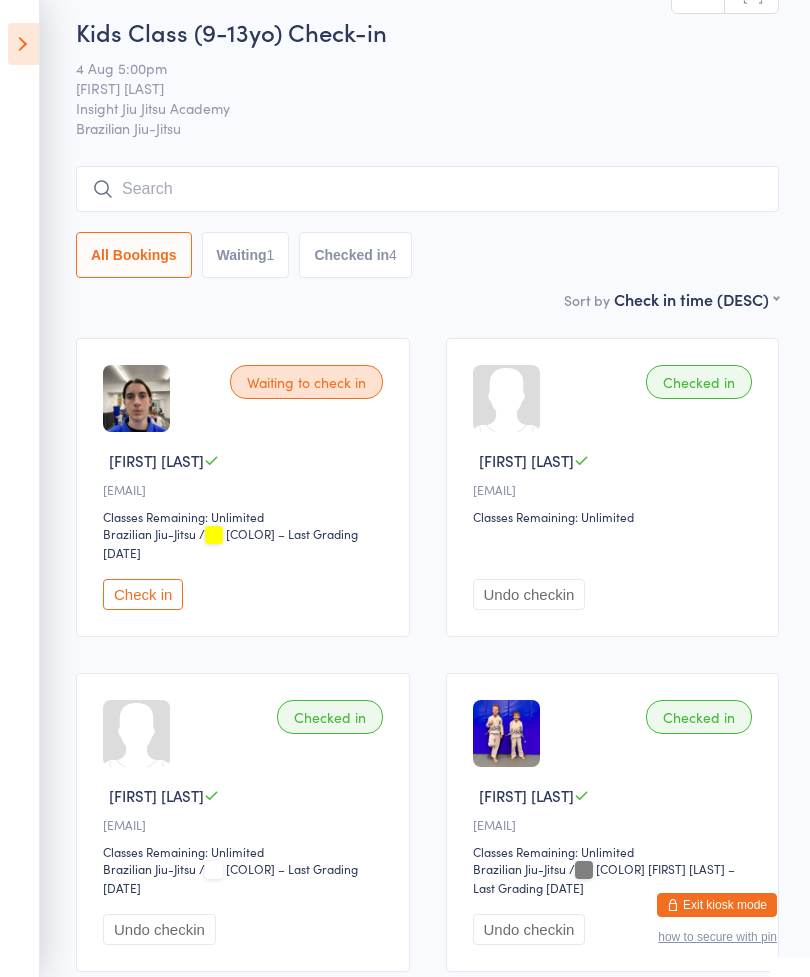 scroll, scrollTop: 0, scrollLeft: 0, axis: both 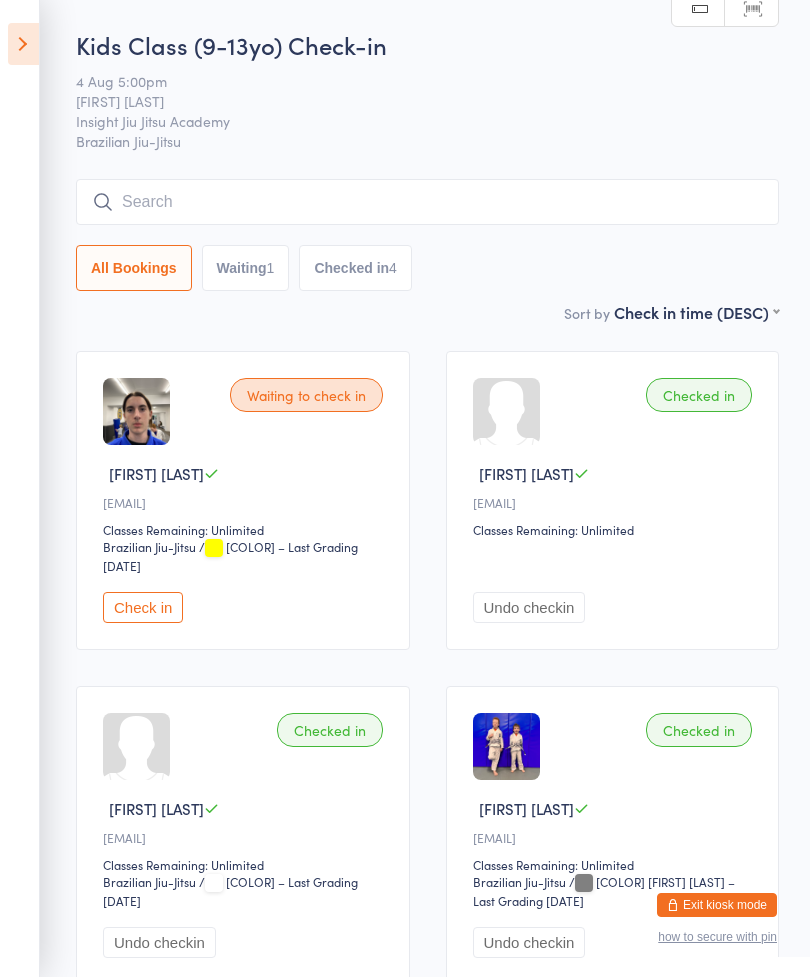 click at bounding box center [23, 44] 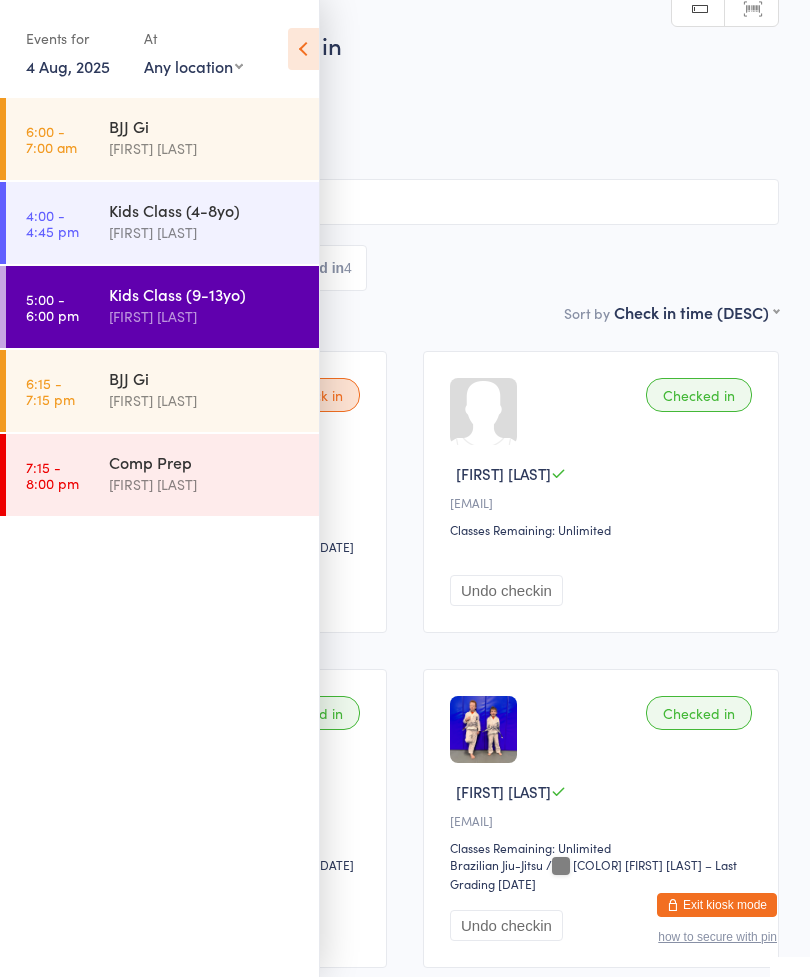 click on "[TIME] - [TIME] [ACTIVITY] [FIRST] [LAST]" at bounding box center [162, 391] 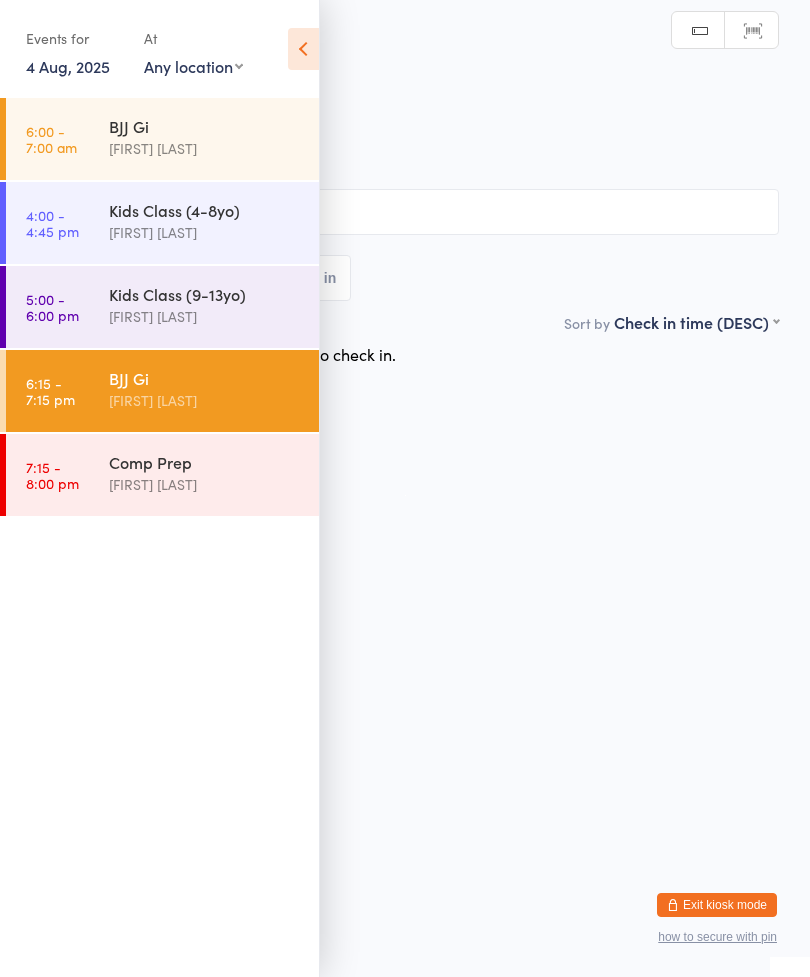 click at bounding box center (303, 49) 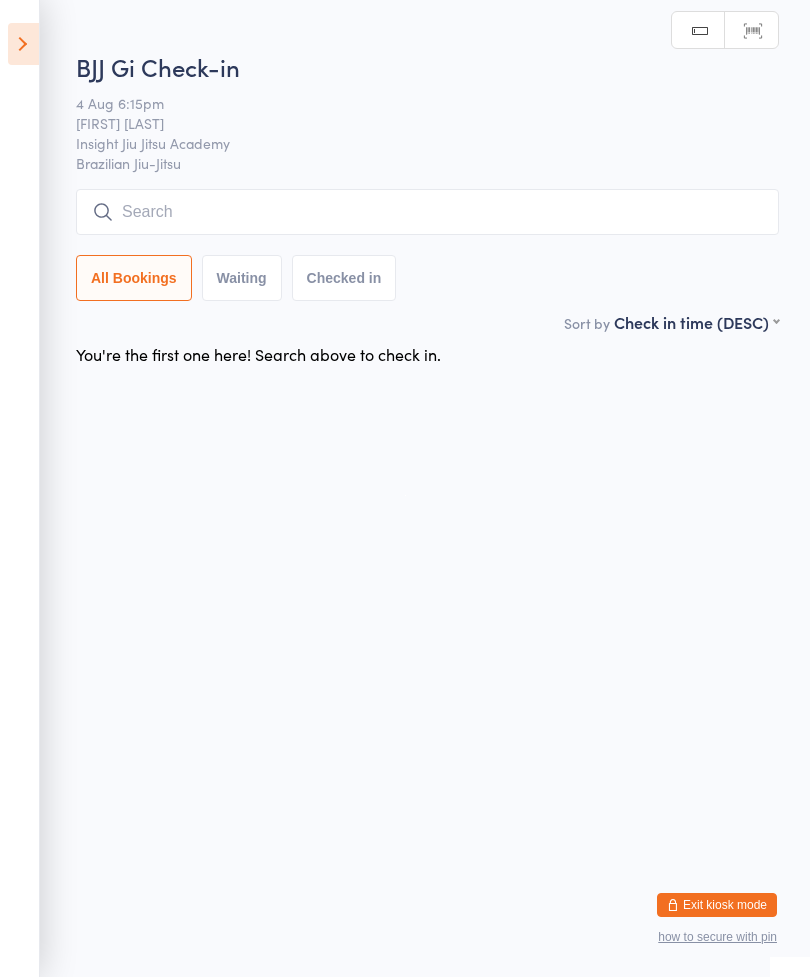 click at bounding box center [427, 212] 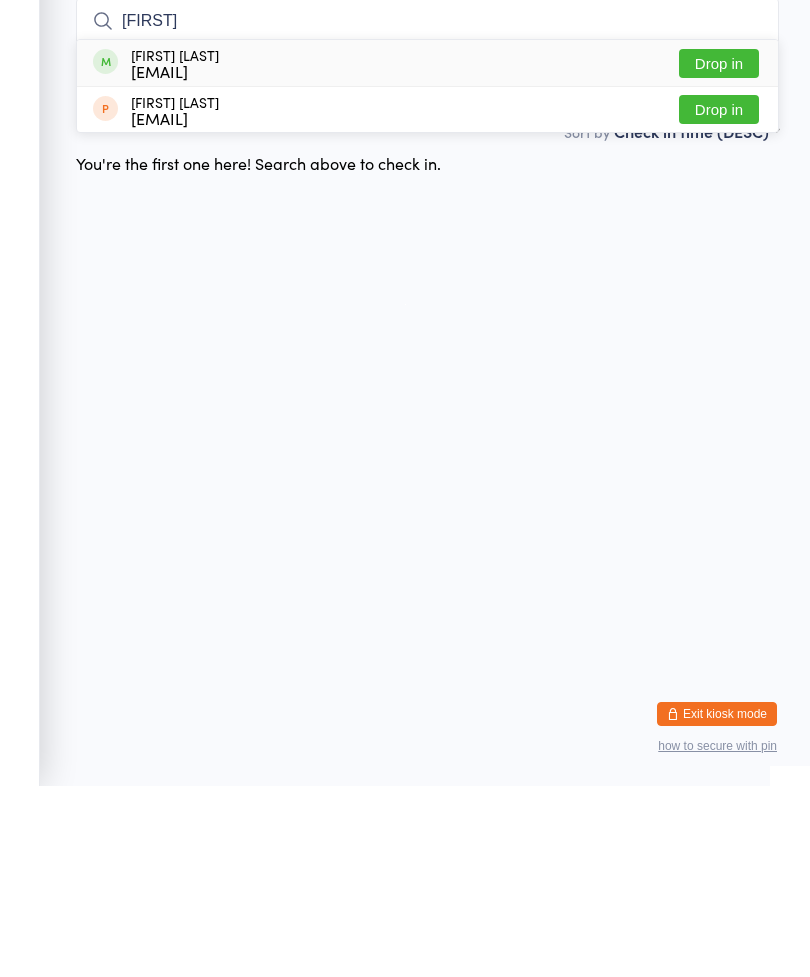 type on "[FIRST]" 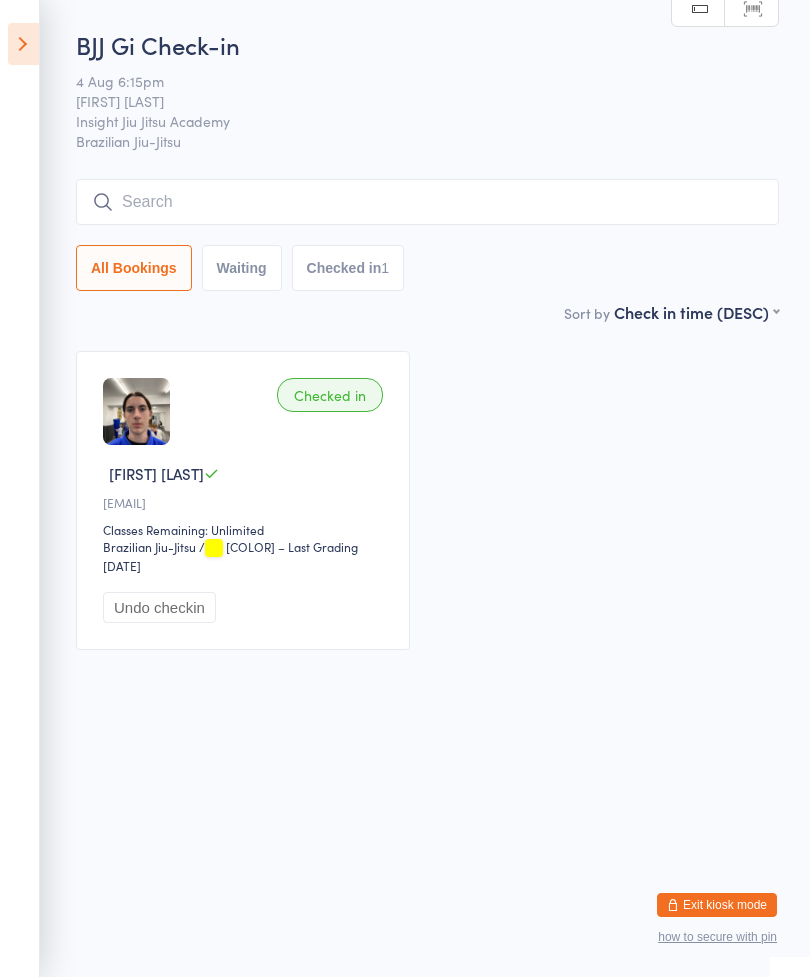 click at bounding box center [427, 202] 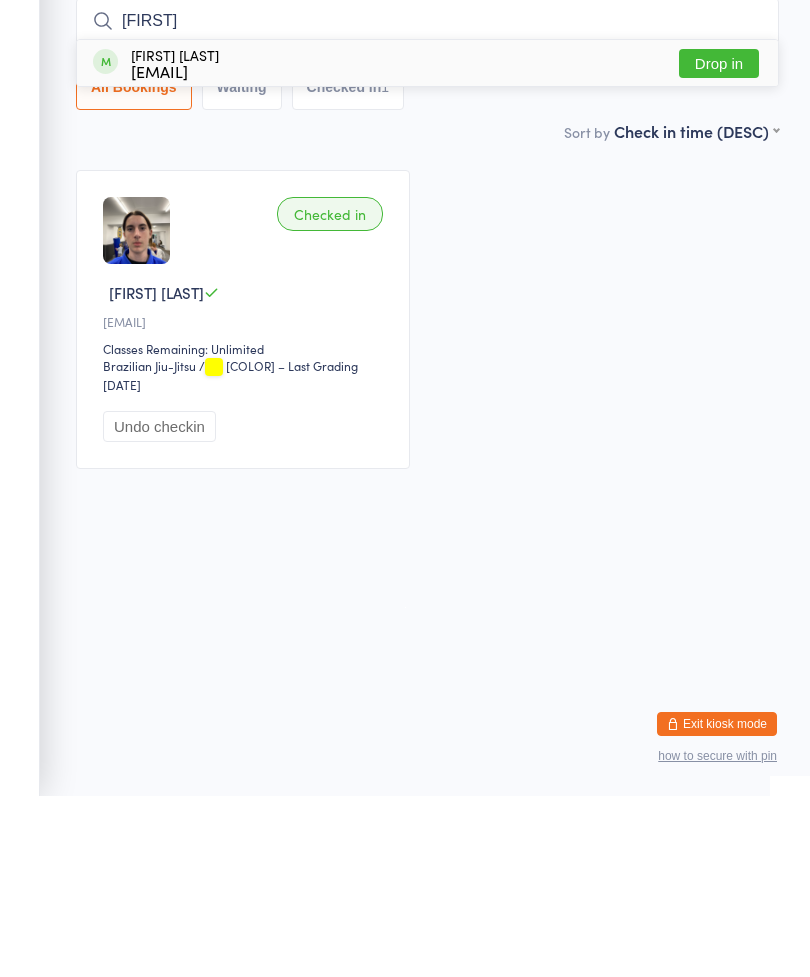 type on "[FIRST]" 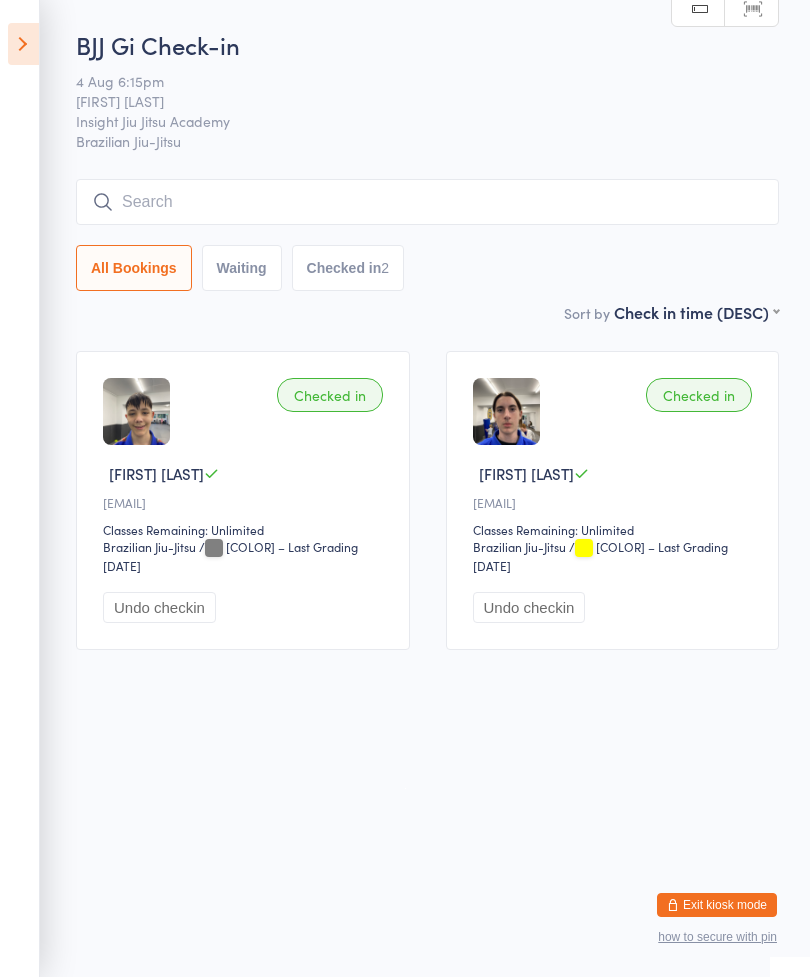 click at bounding box center (427, 202) 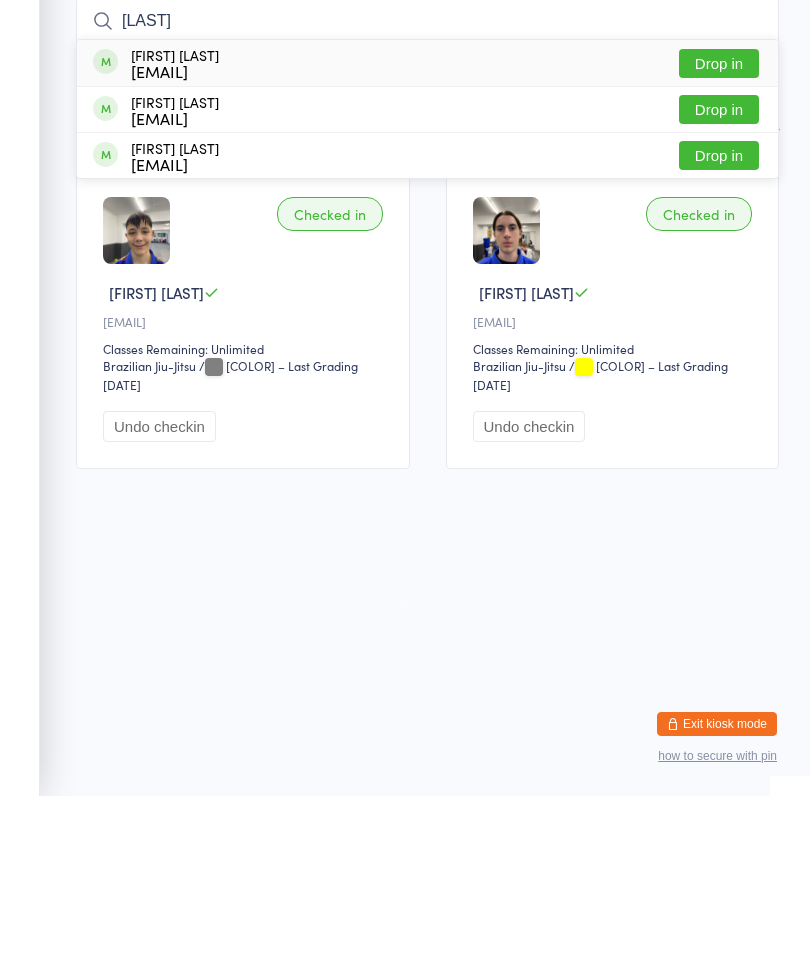 type on "[LAST]" 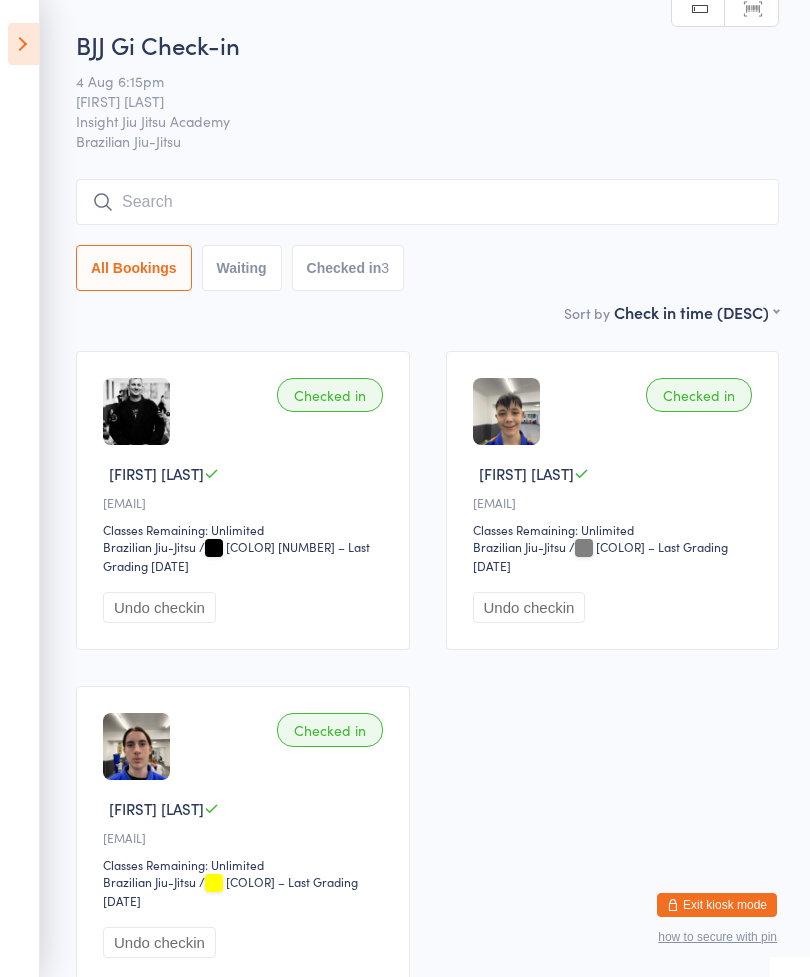 click at bounding box center [427, 202] 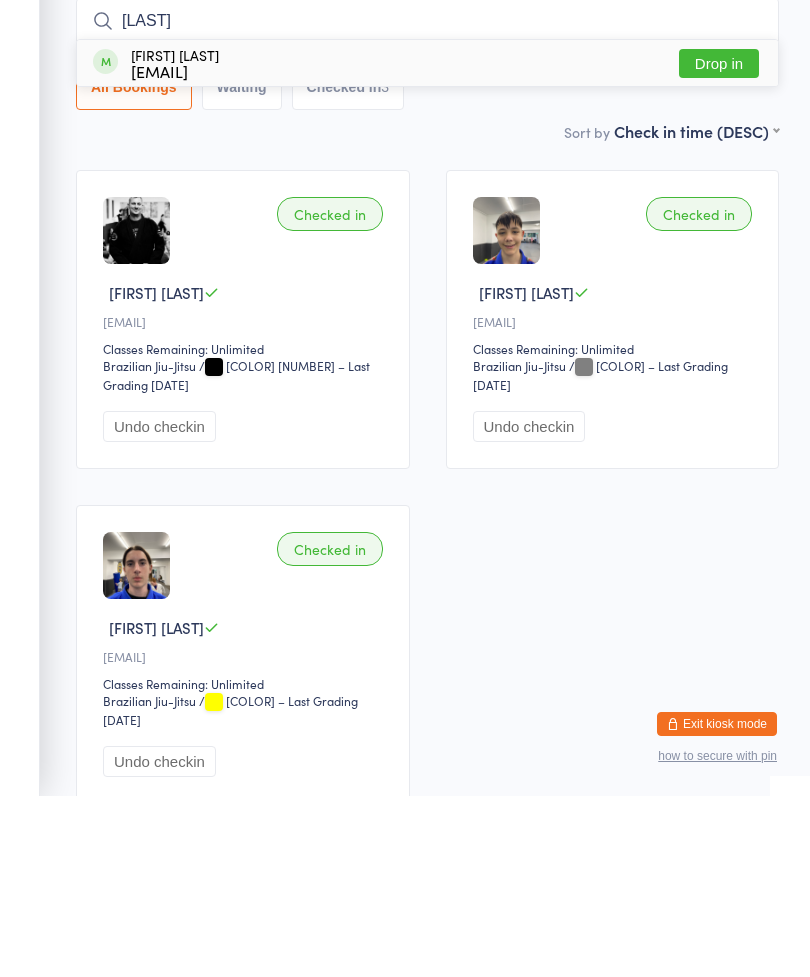 type on "[LAST]" 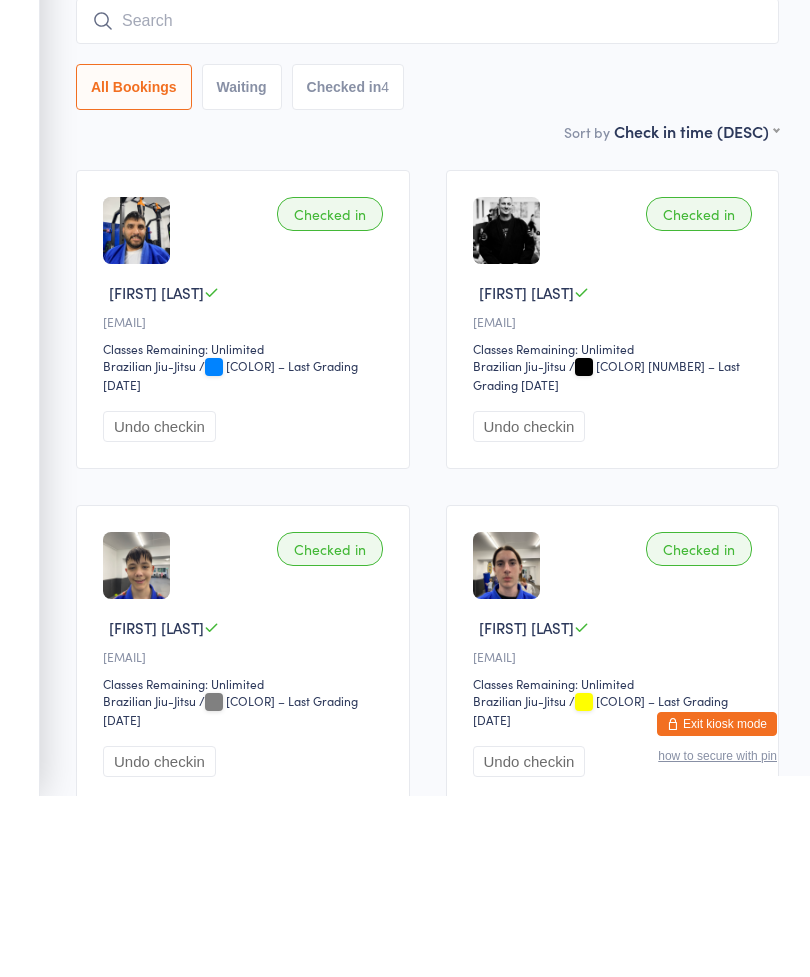 click at bounding box center [427, 202] 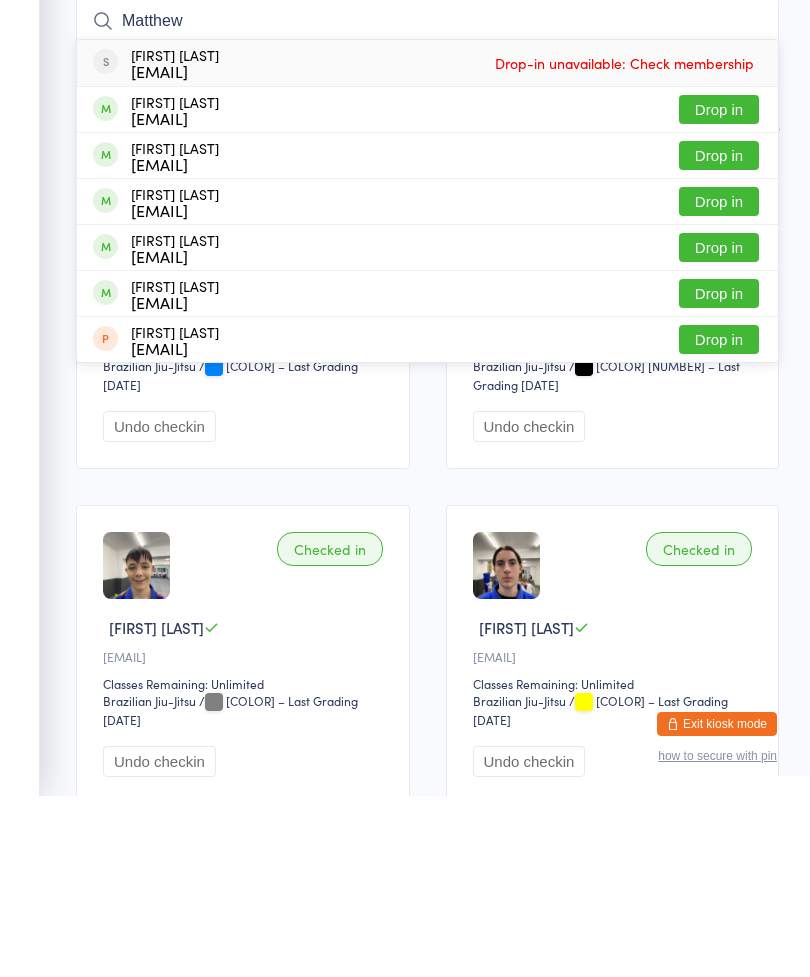 type on "Matthew" 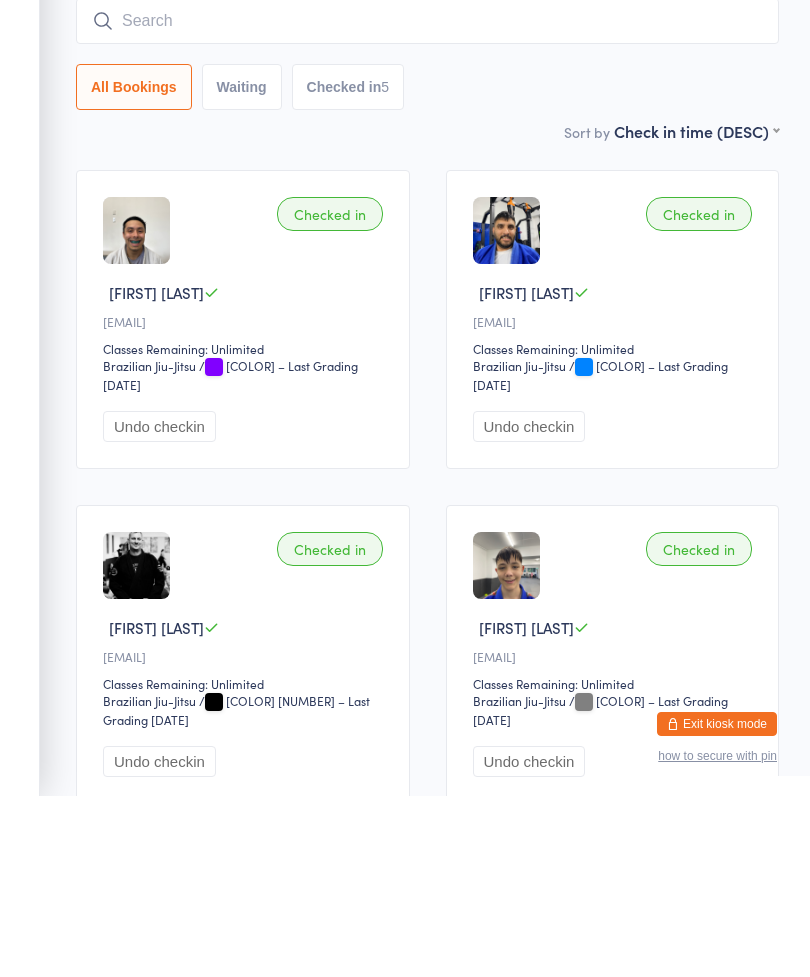 click at bounding box center [427, 202] 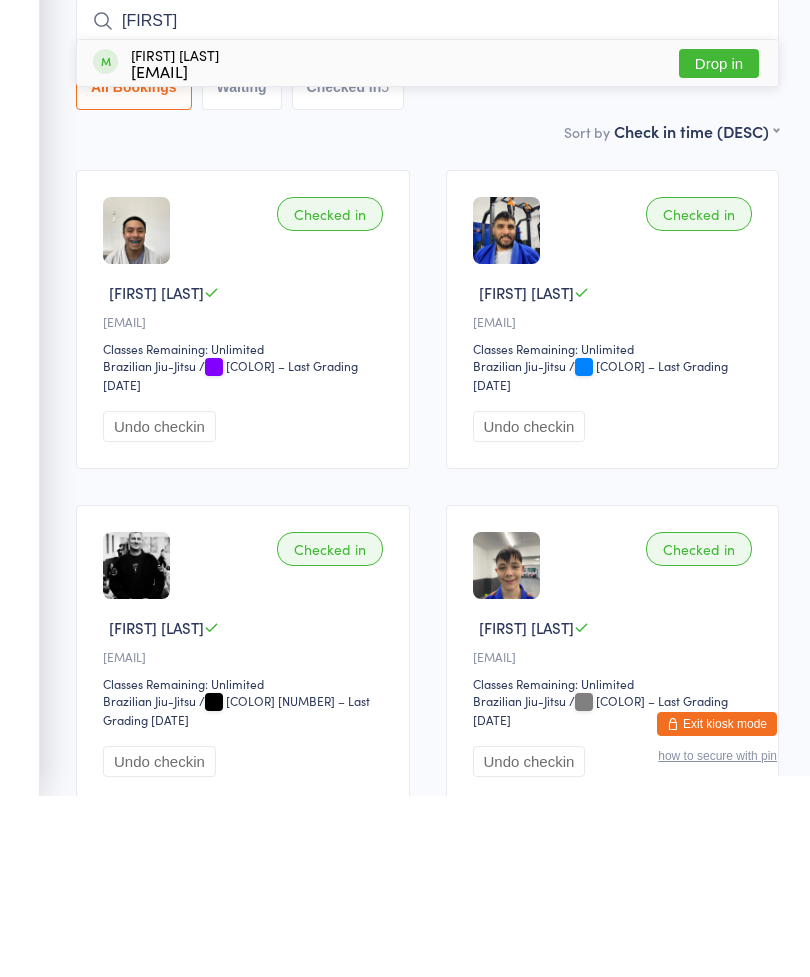type on "[FIRST]" 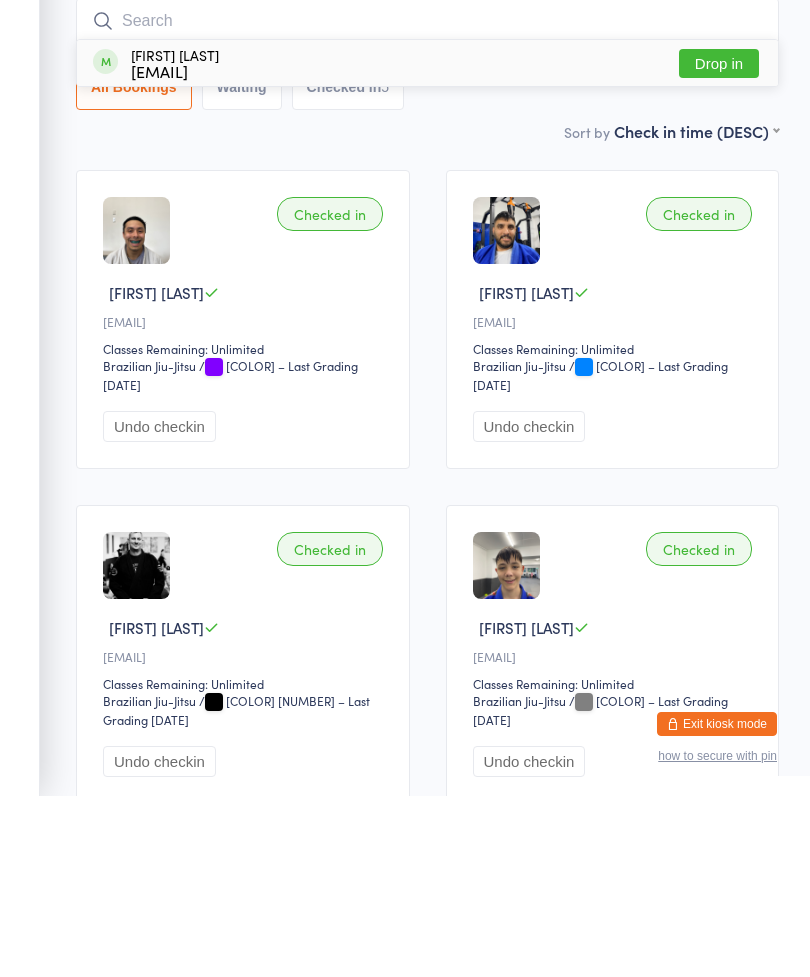 scroll, scrollTop: 181, scrollLeft: 0, axis: vertical 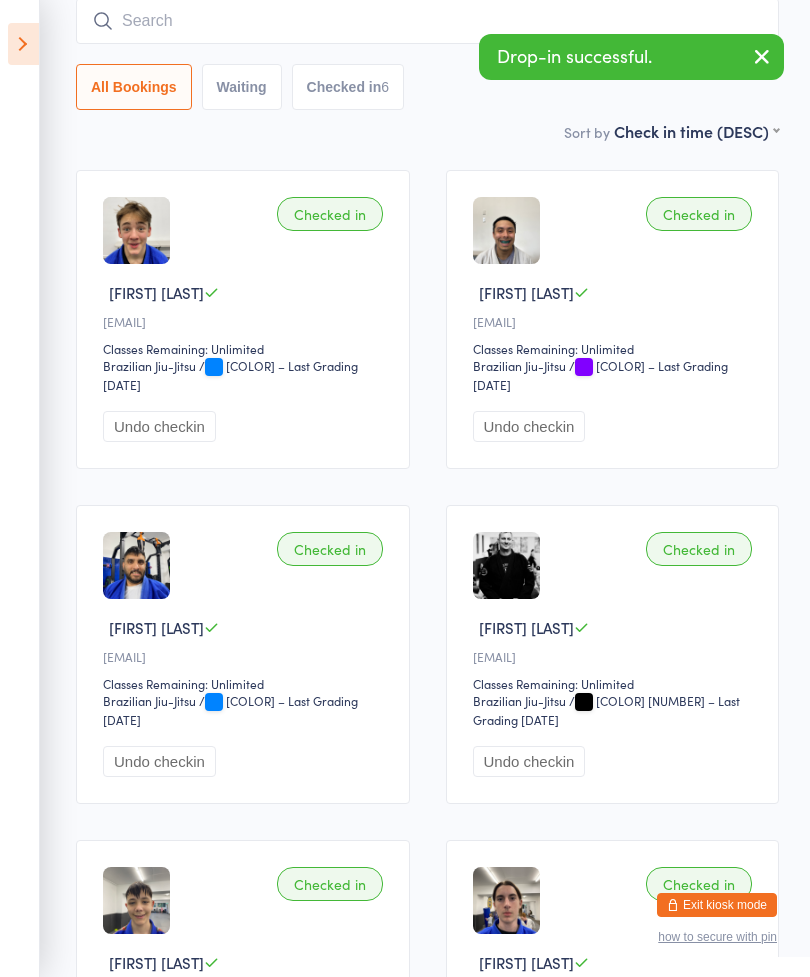 click at bounding box center (427, 21) 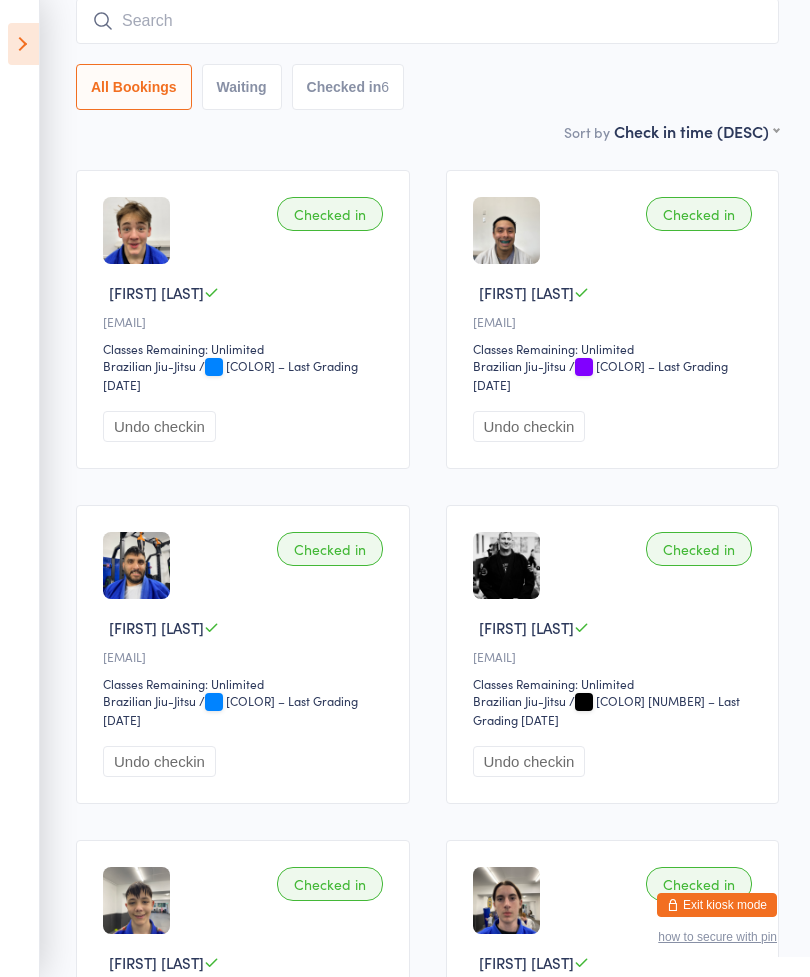 click at bounding box center (23, 44) 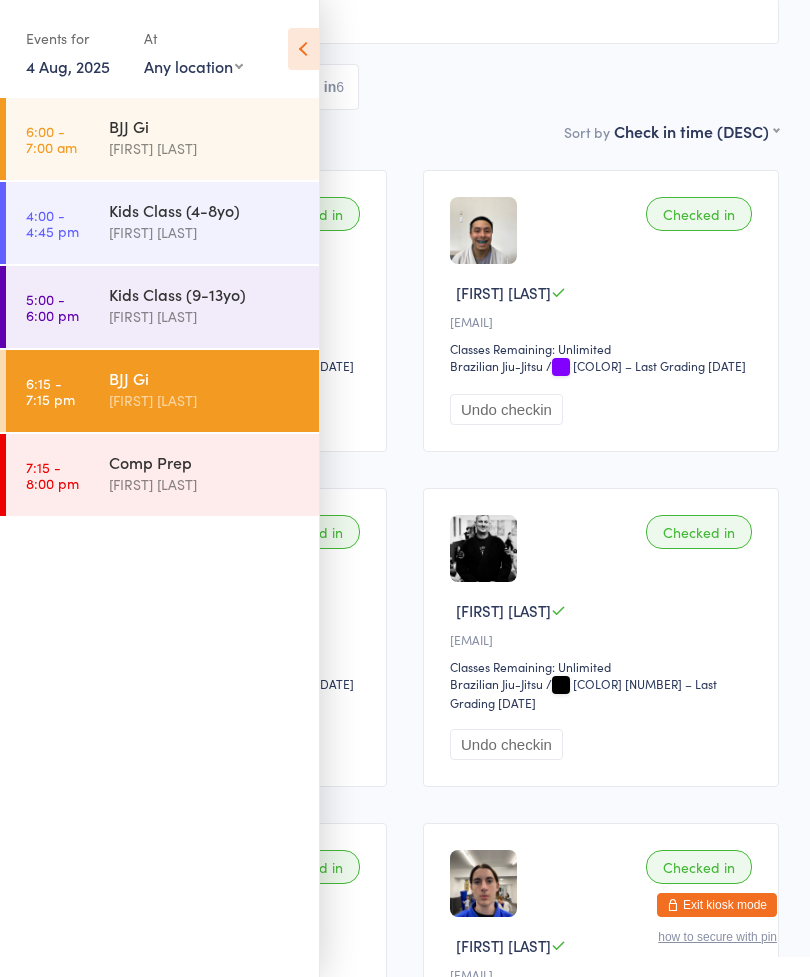 click on "[FIRST] [LAST]" at bounding box center (205, 484) 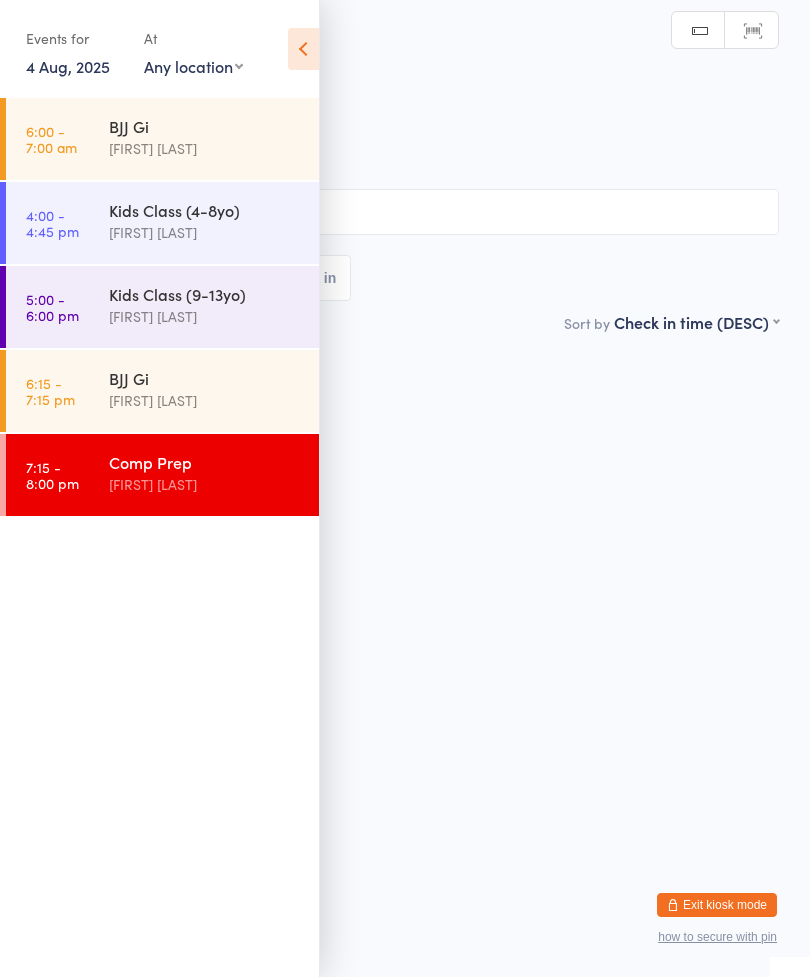 scroll, scrollTop: 0, scrollLeft: 0, axis: both 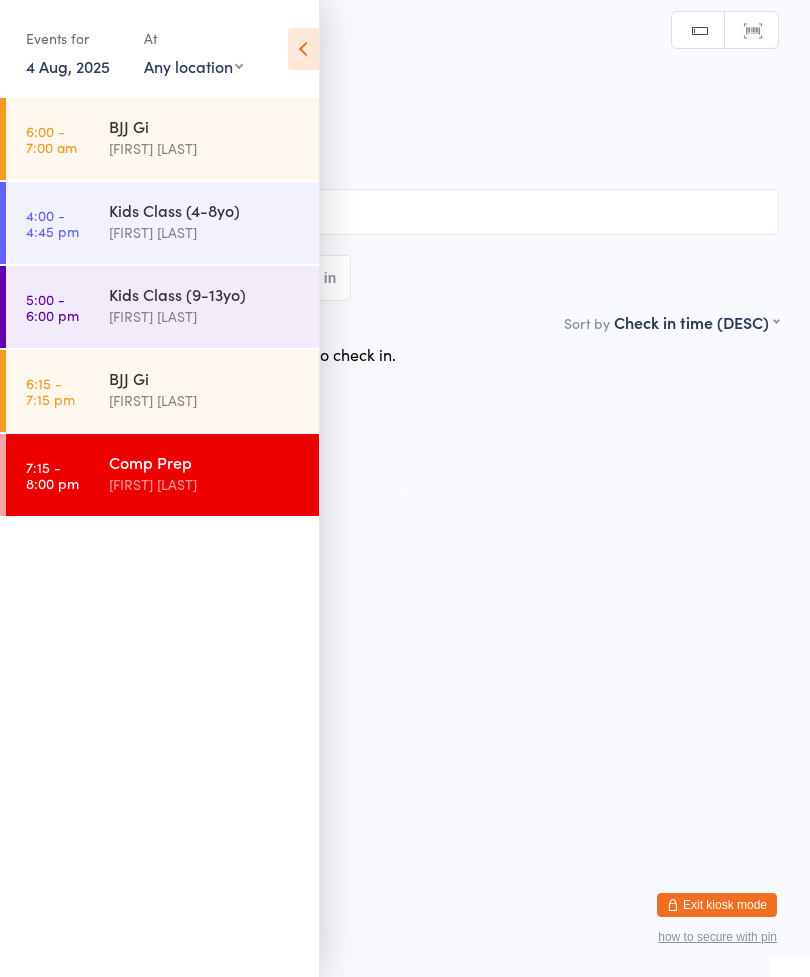 click on "[FIRST] [LAST]" at bounding box center (205, 400) 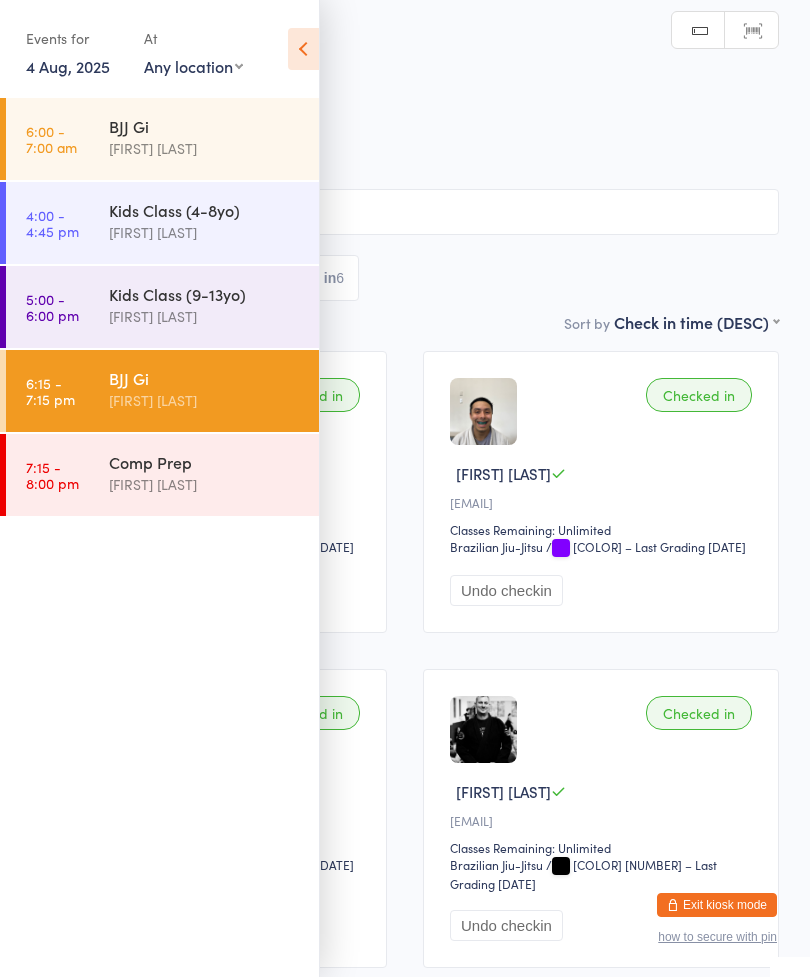 click at bounding box center [303, 49] 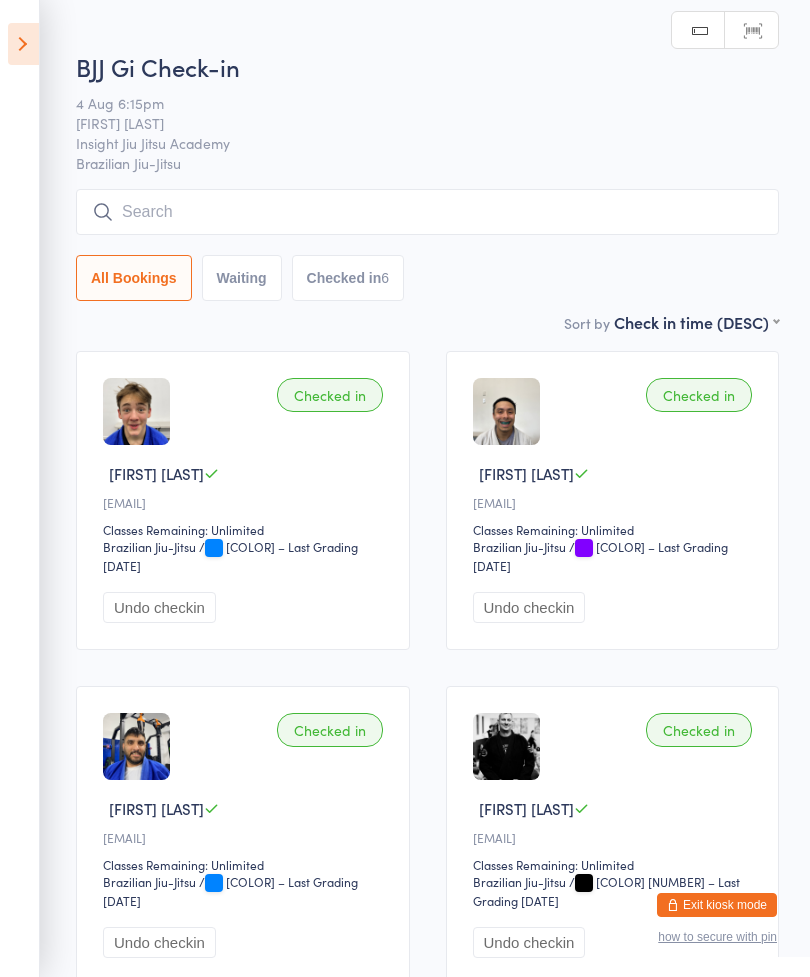 click at bounding box center (427, 212) 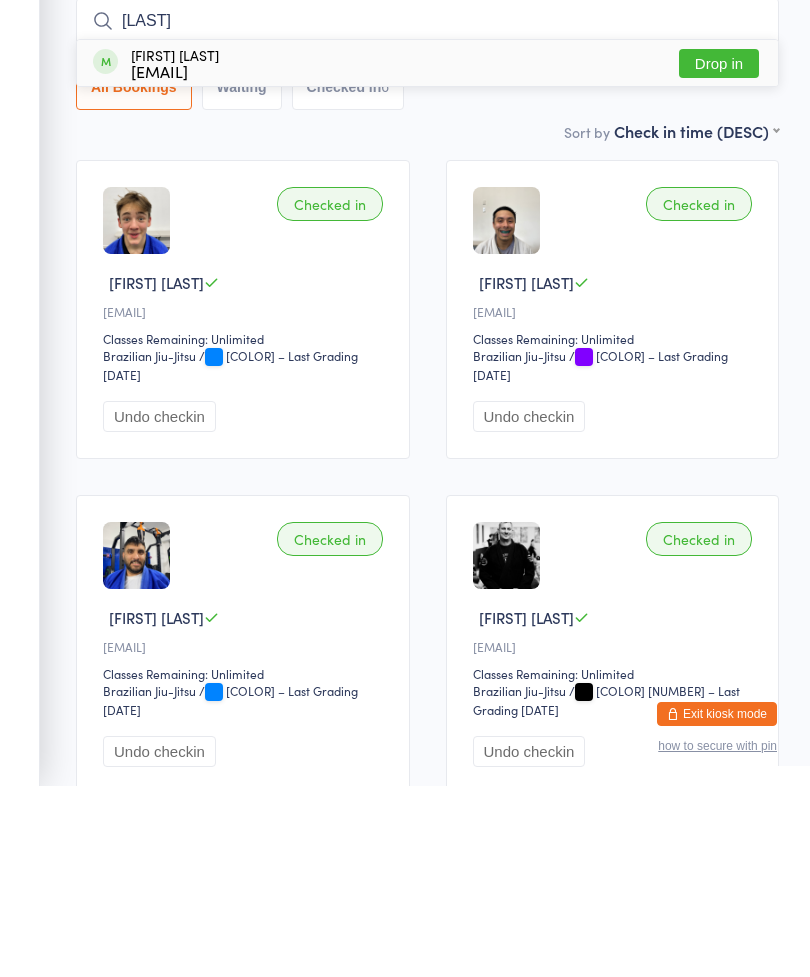 type on "[LAST]" 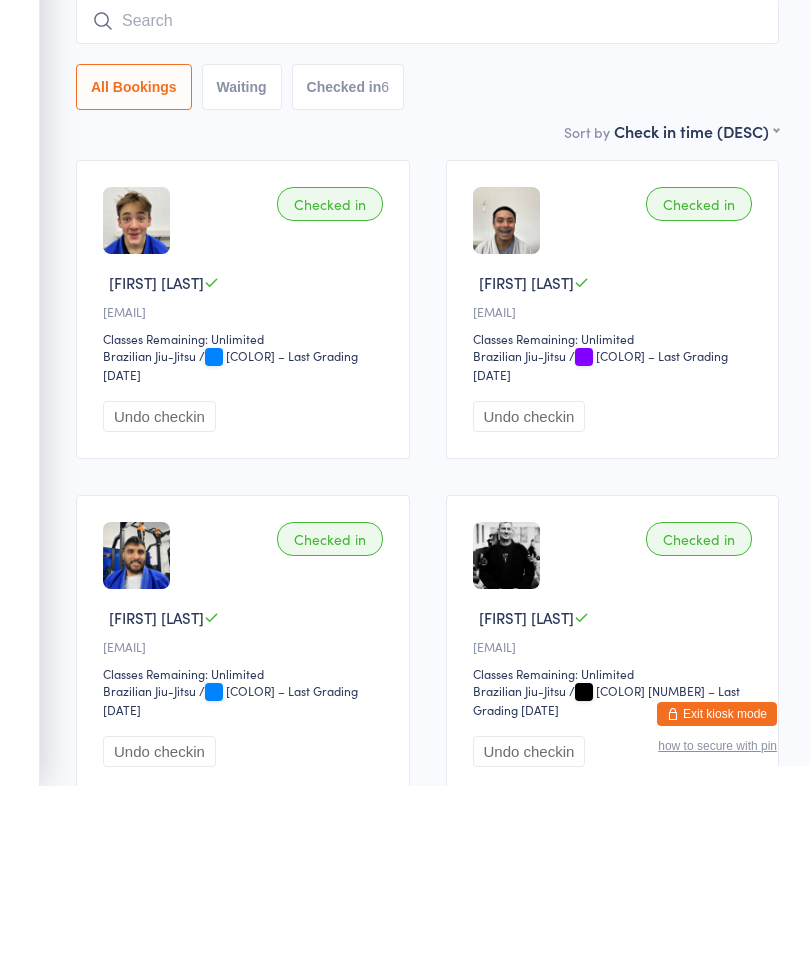 scroll, scrollTop: 191, scrollLeft: 0, axis: vertical 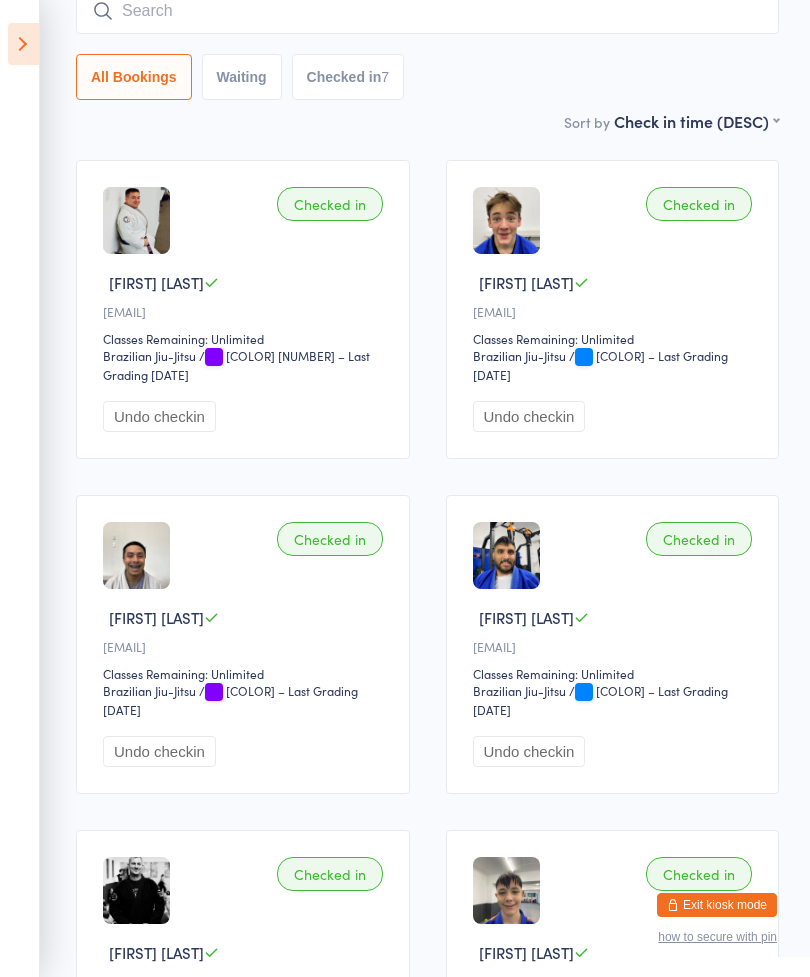 click at bounding box center (427, 11) 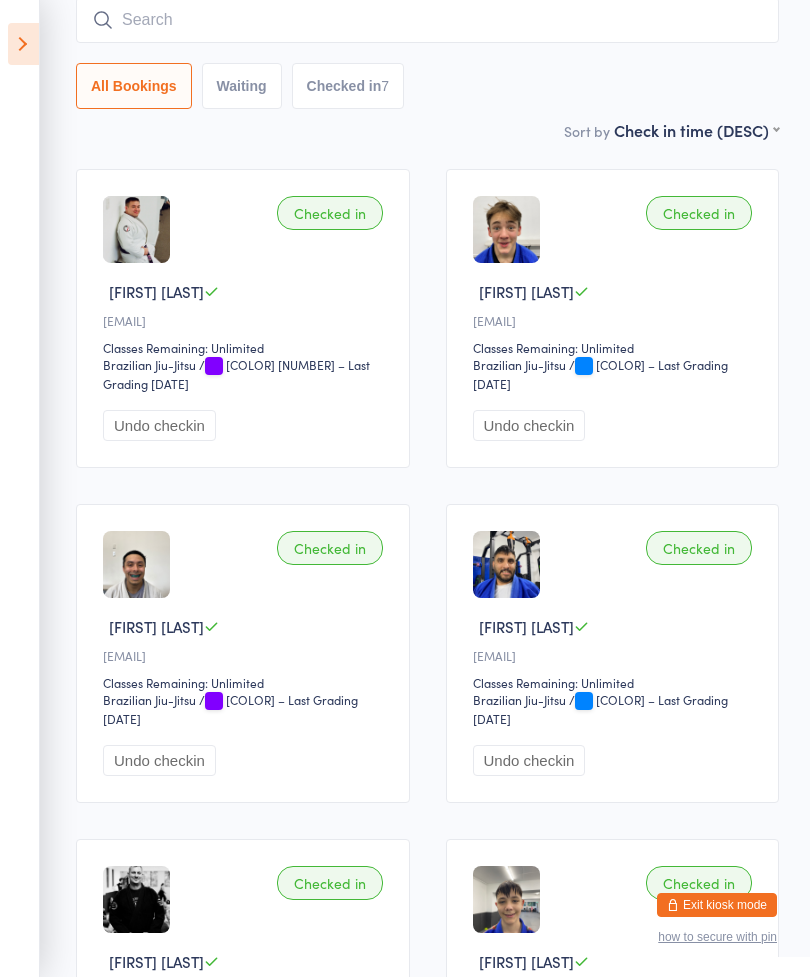 scroll, scrollTop: 181, scrollLeft: 0, axis: vertical 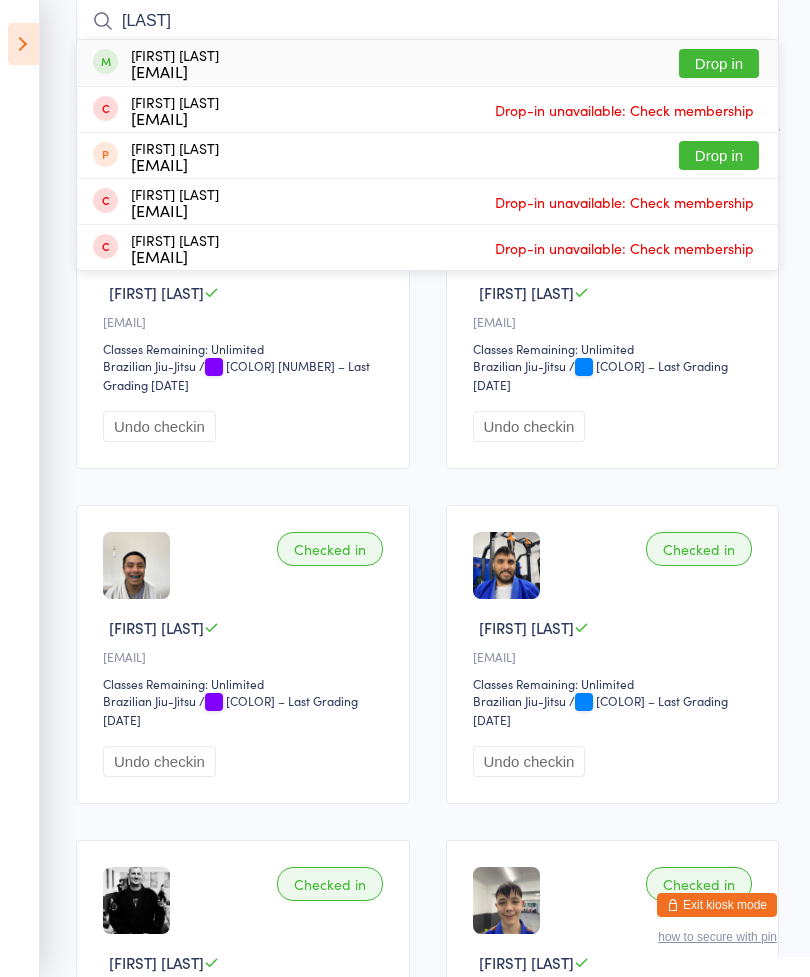 type on "[LAST]" 